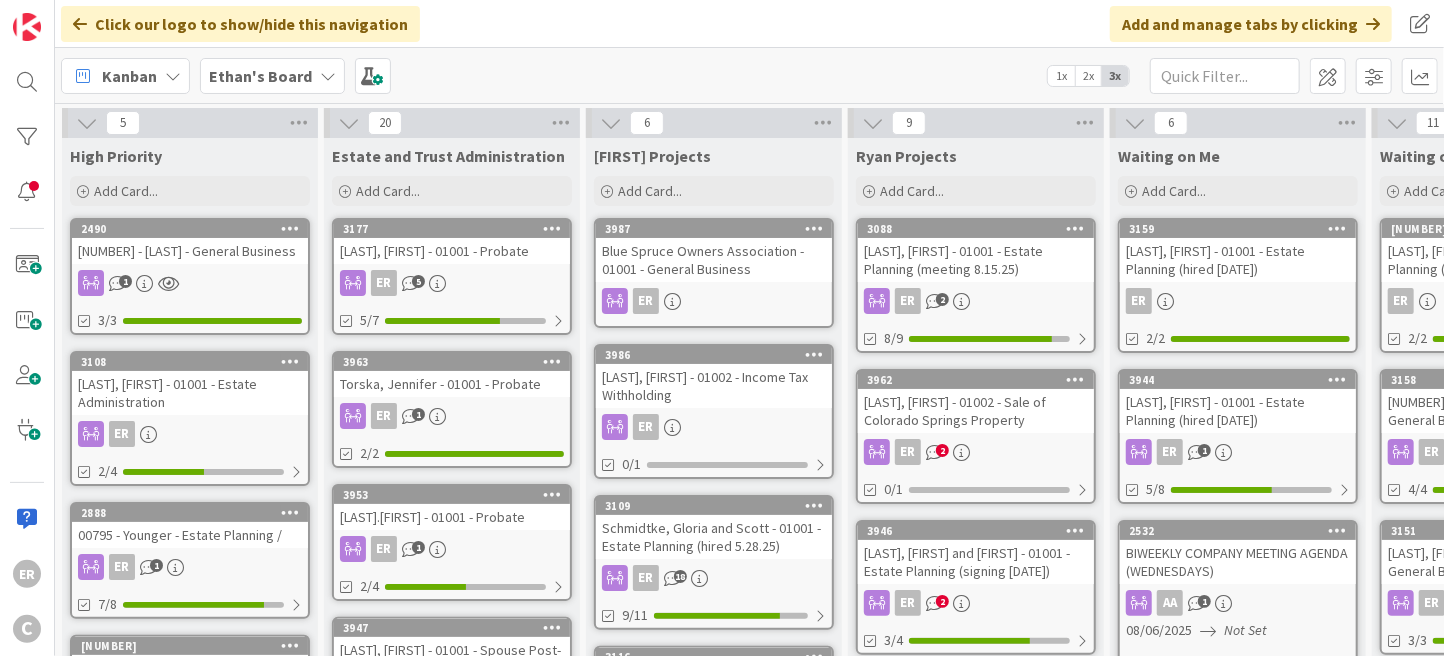 scroll, scrollTop: 0, scrollLeft: 0, axis: both 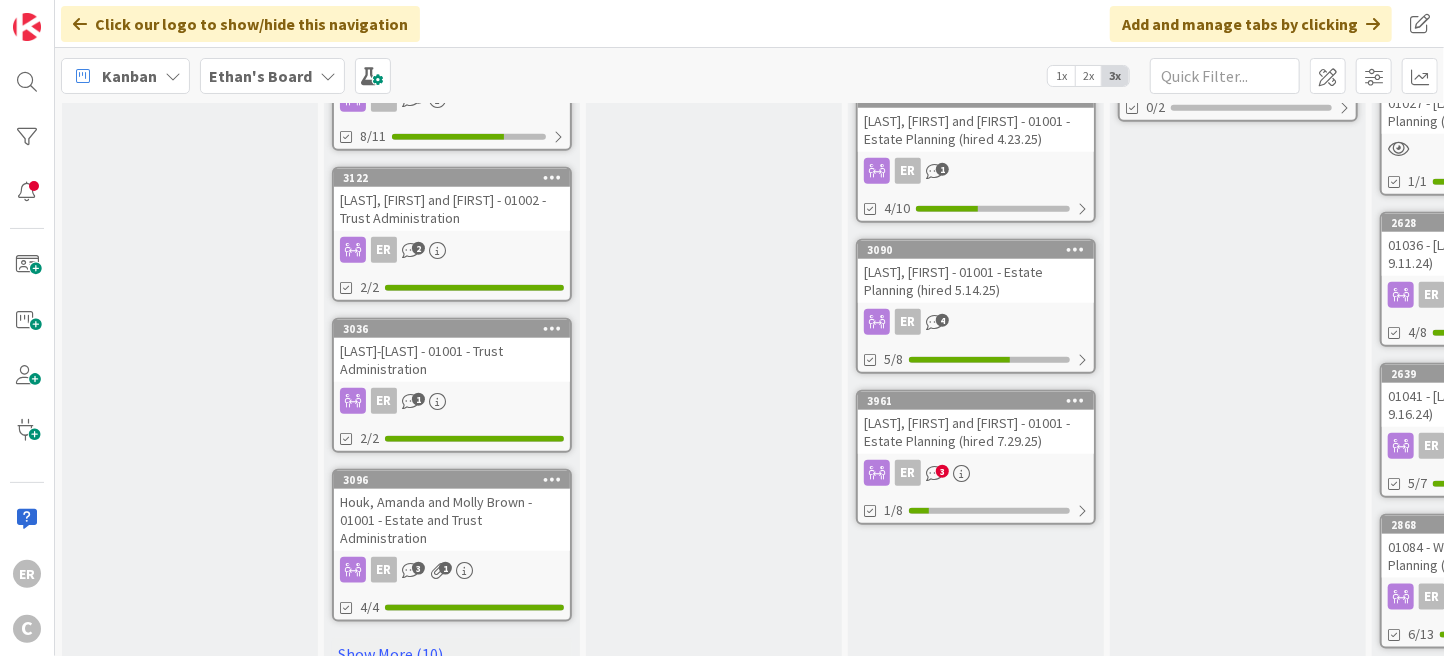 click on "[LAST], [FIRST] and [FIRST] - 01001 - Estate Planning (hired 7.29.25)" at bounding box center [976, 432] 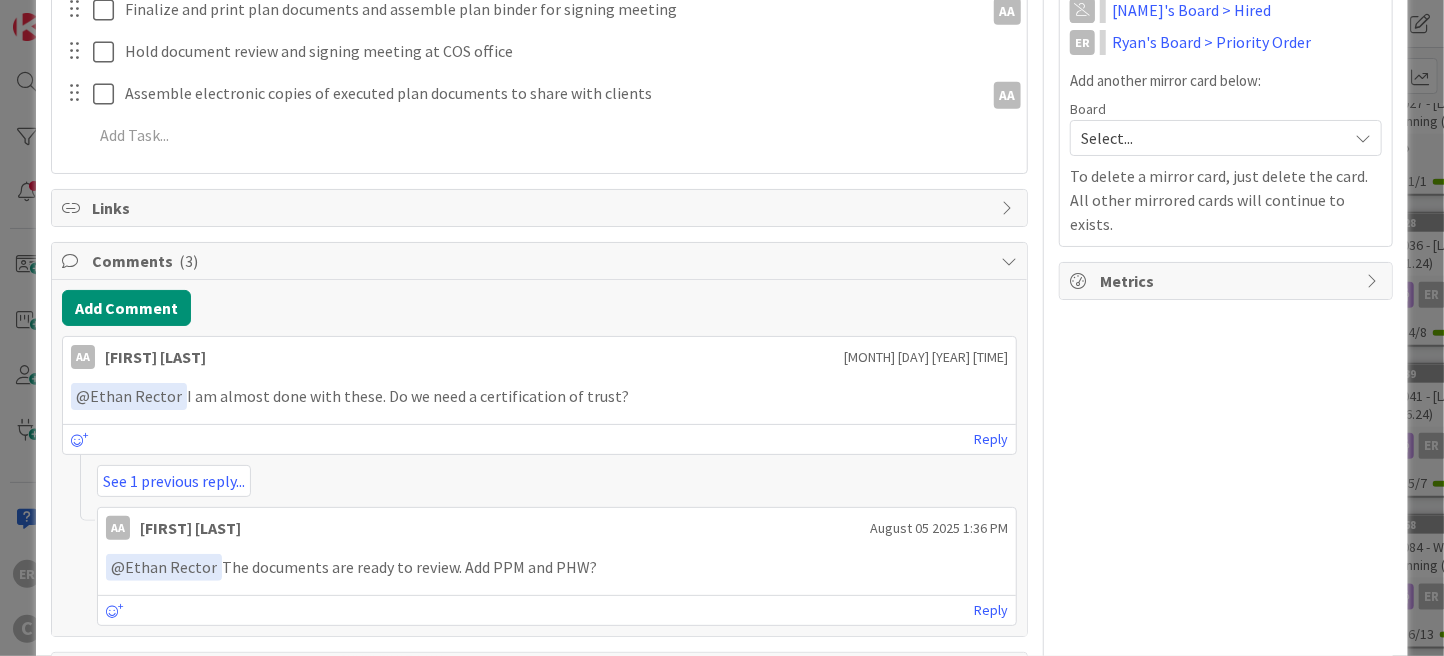 scroll, scrollTop: 743, scrollLeft: 0, axis: vertical 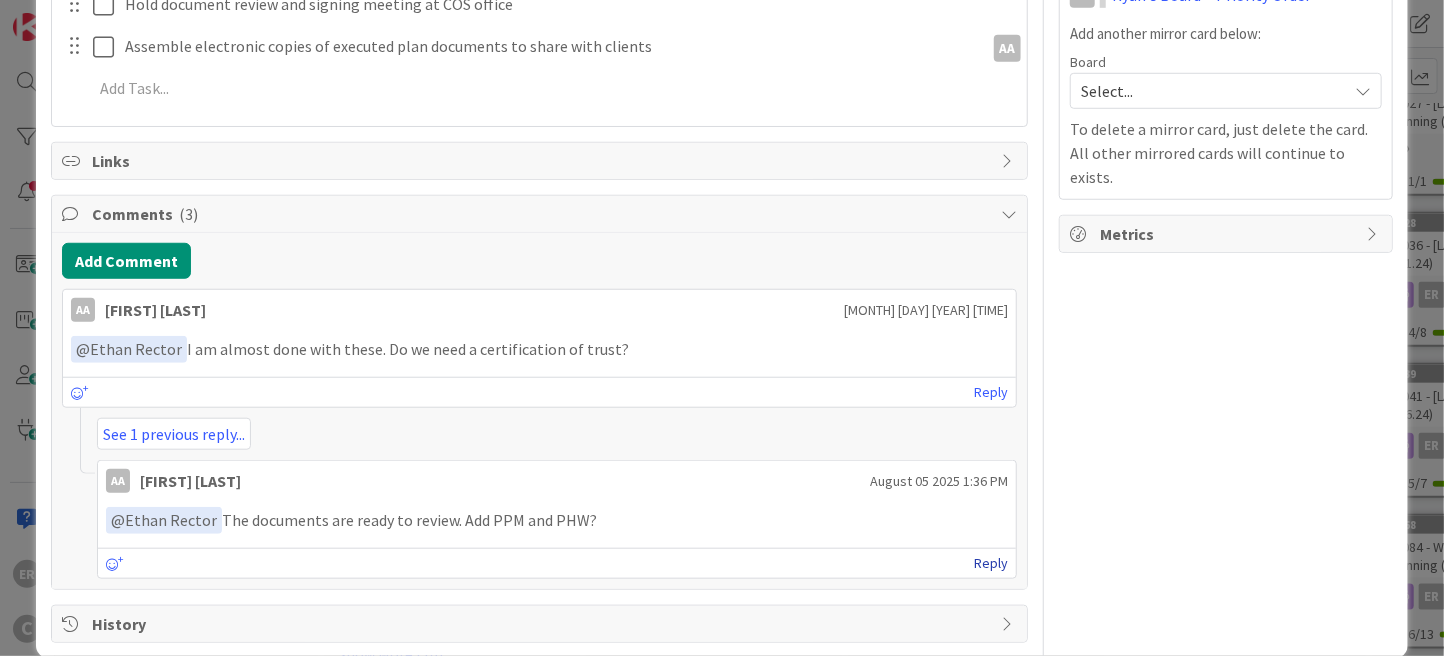 click on "Reply" at bounding box center [991, 563] 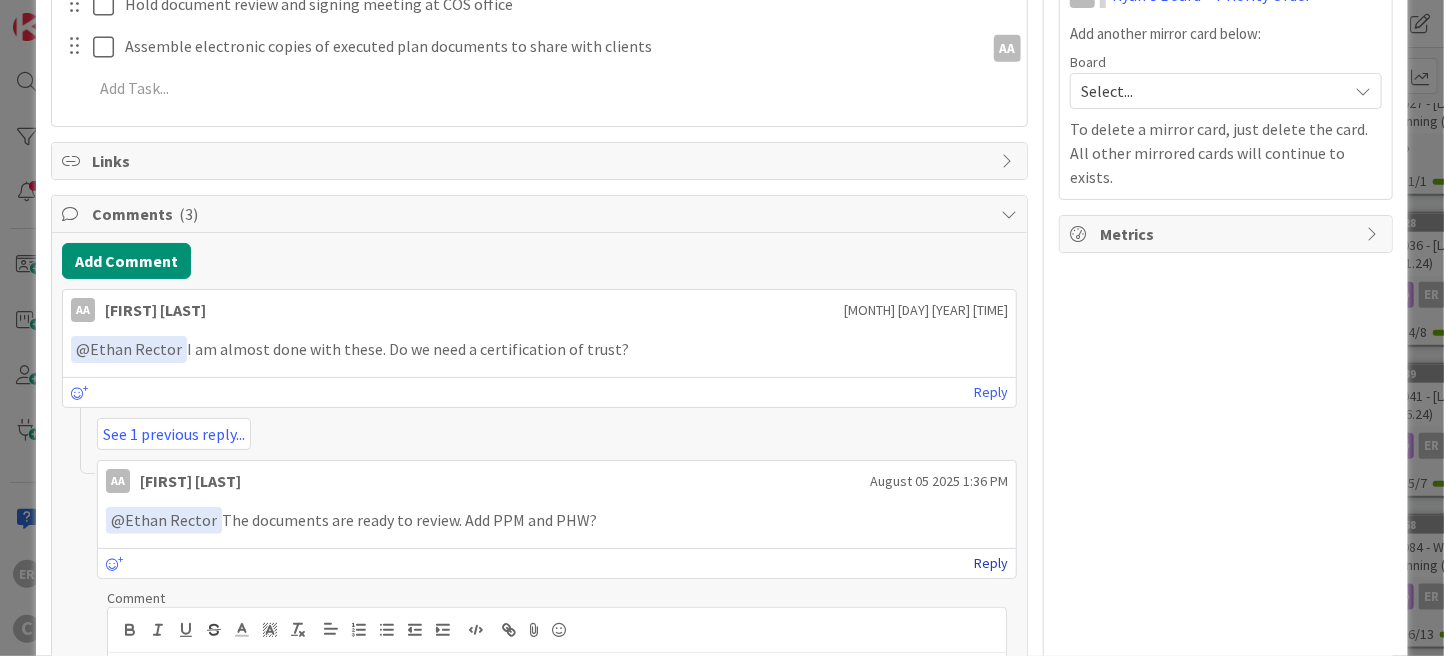 type 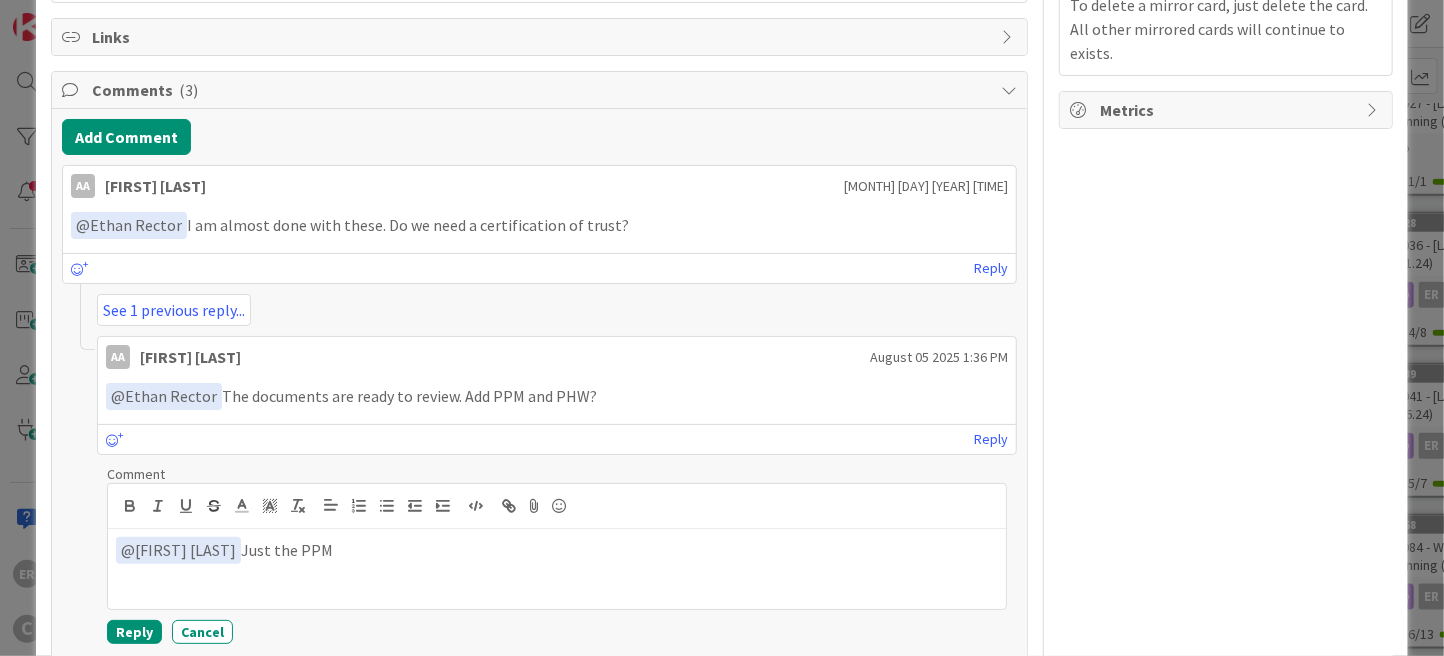 scroll, scrollTop: 871, scrollLeft: 0, axis: vertical 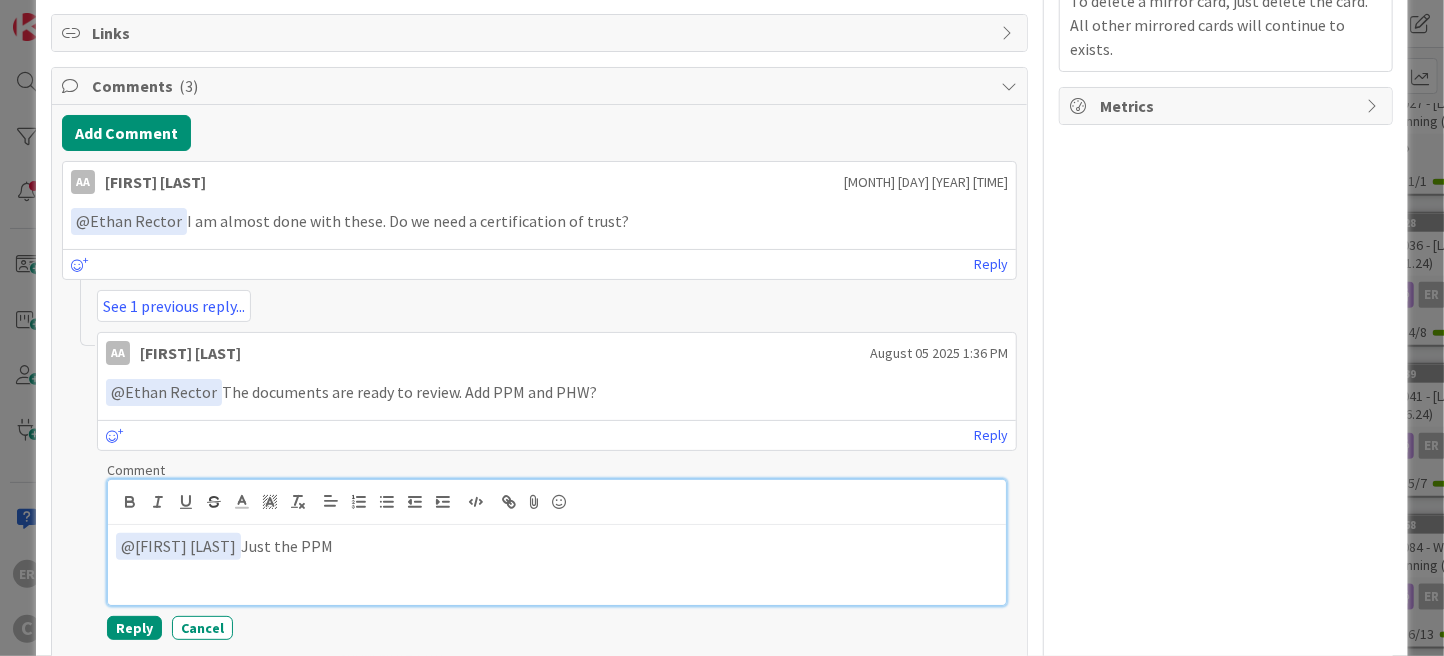 click on "@ [FIRST] [LAST] ﻿ Just the PPM" at bounding box center (557, 546) 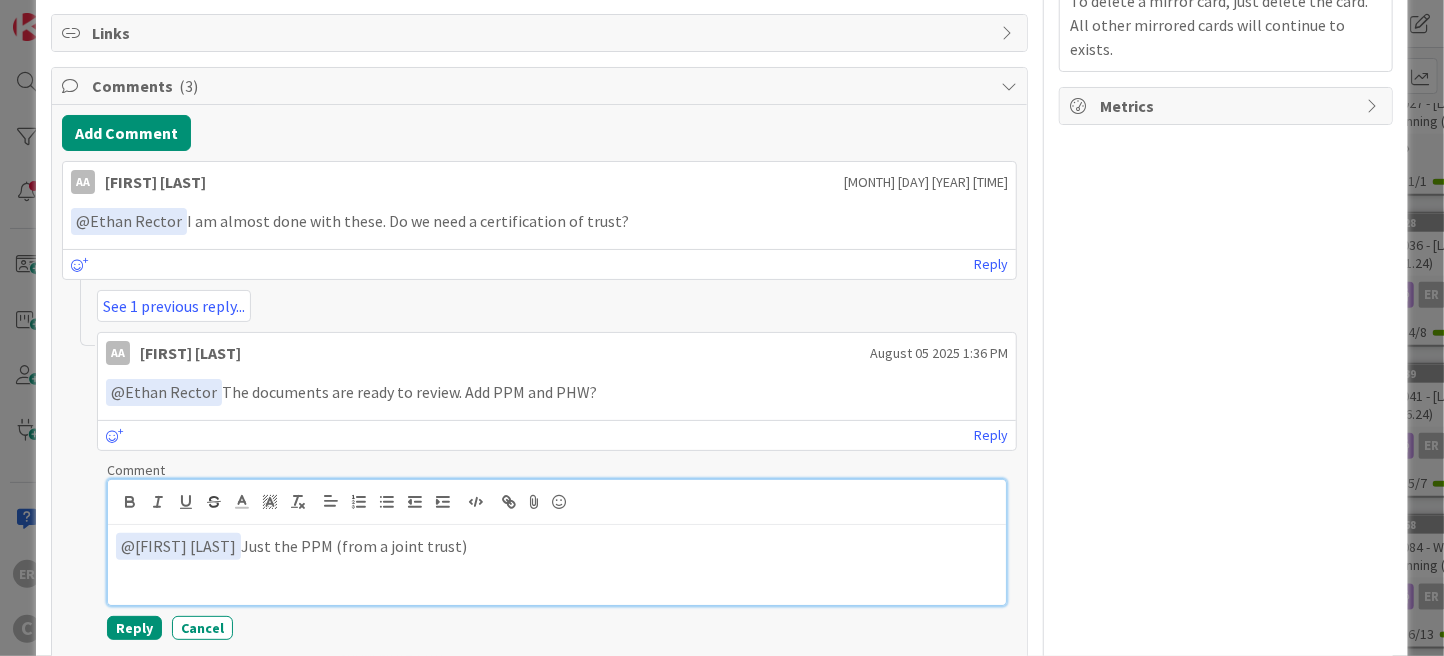 click on "﻿ @ [FIRST] [LAST] ﻿ Just the PPM (from a joint trust)" at bounding box center [557, 546] 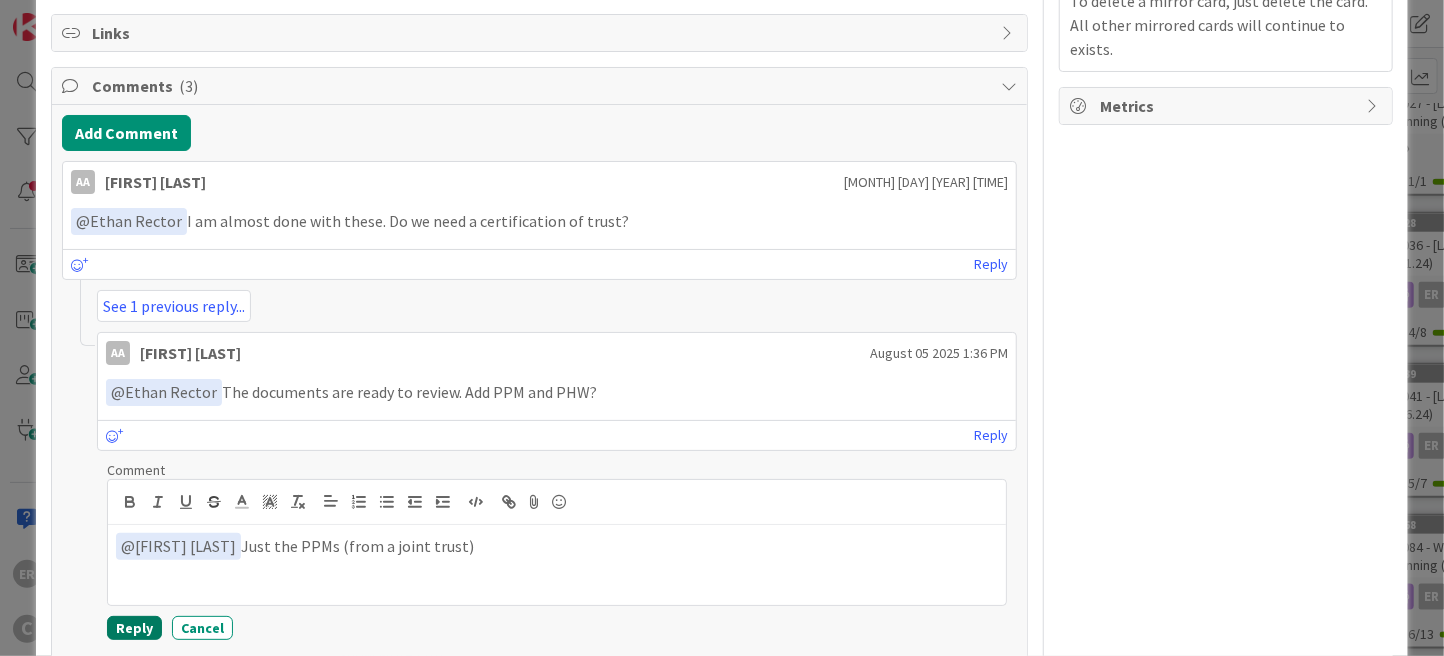 click on "Reply" at bounding box center (134, 628) 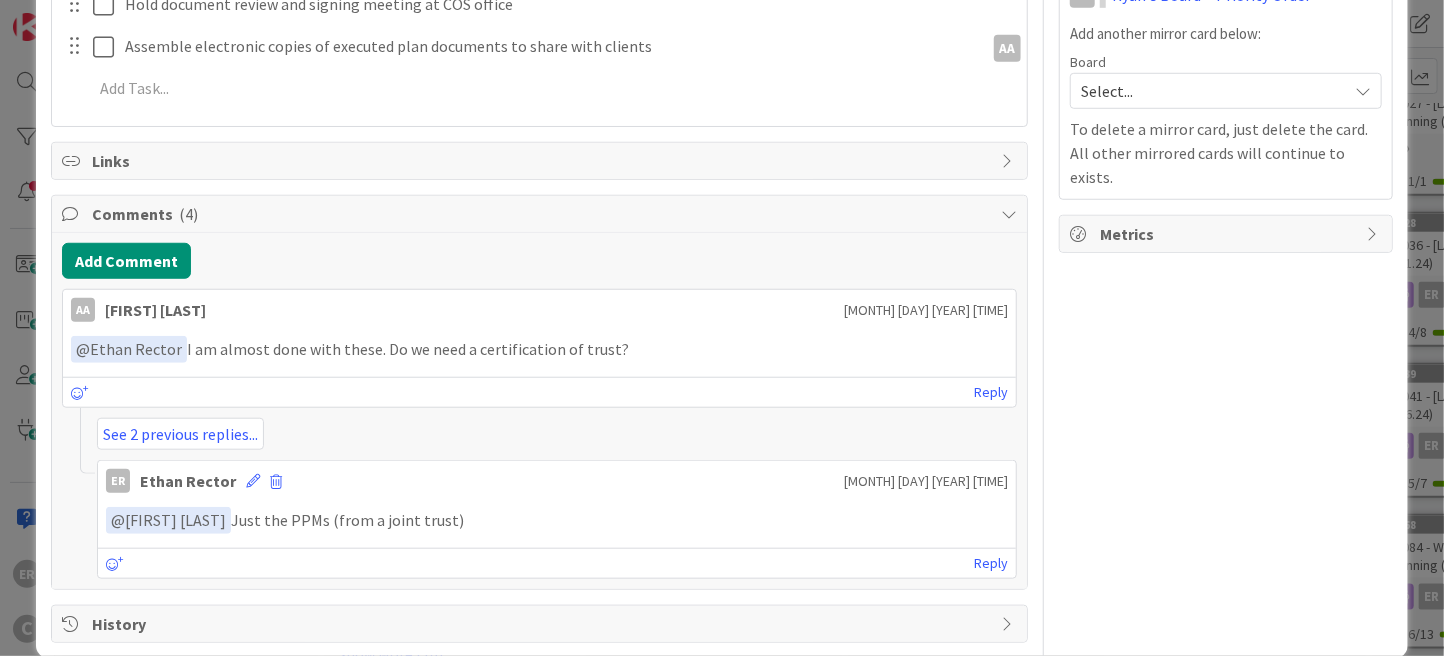 scroll, scrollTop: 169, scrollLeft: 0, axis: vertical 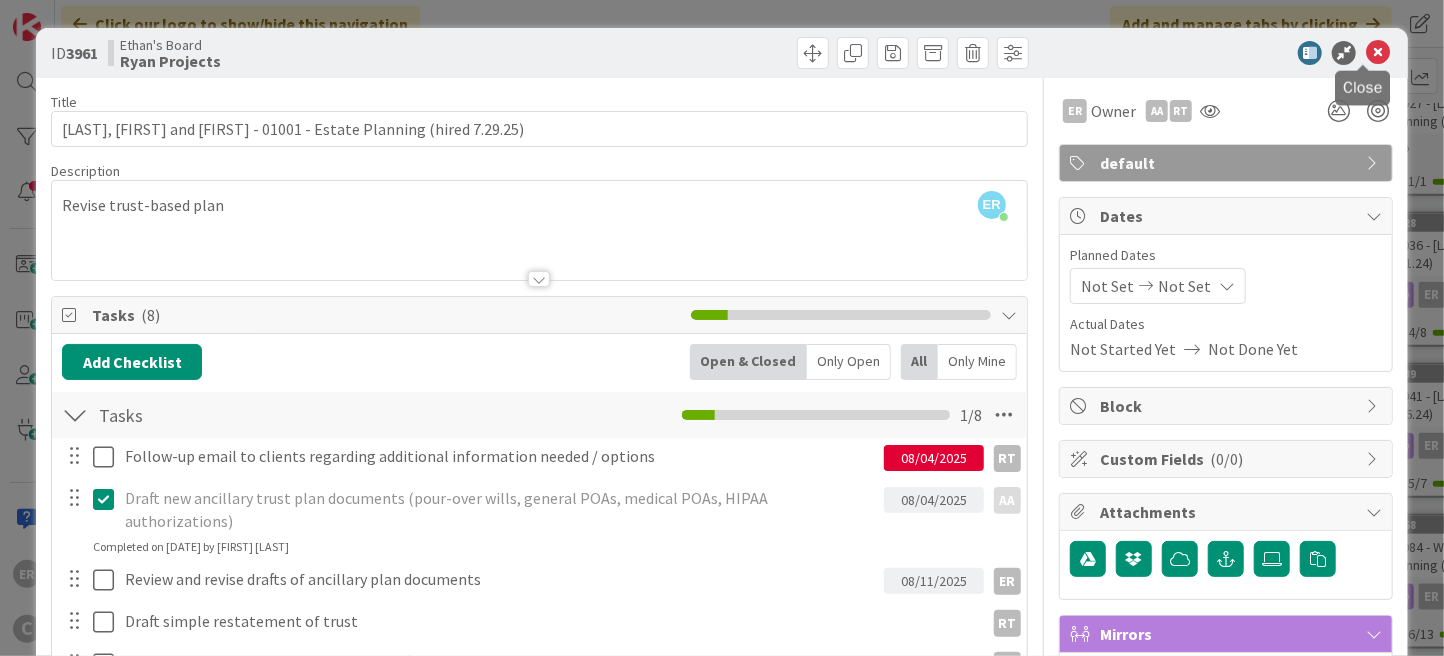 click at bounding box center [1378, 53] 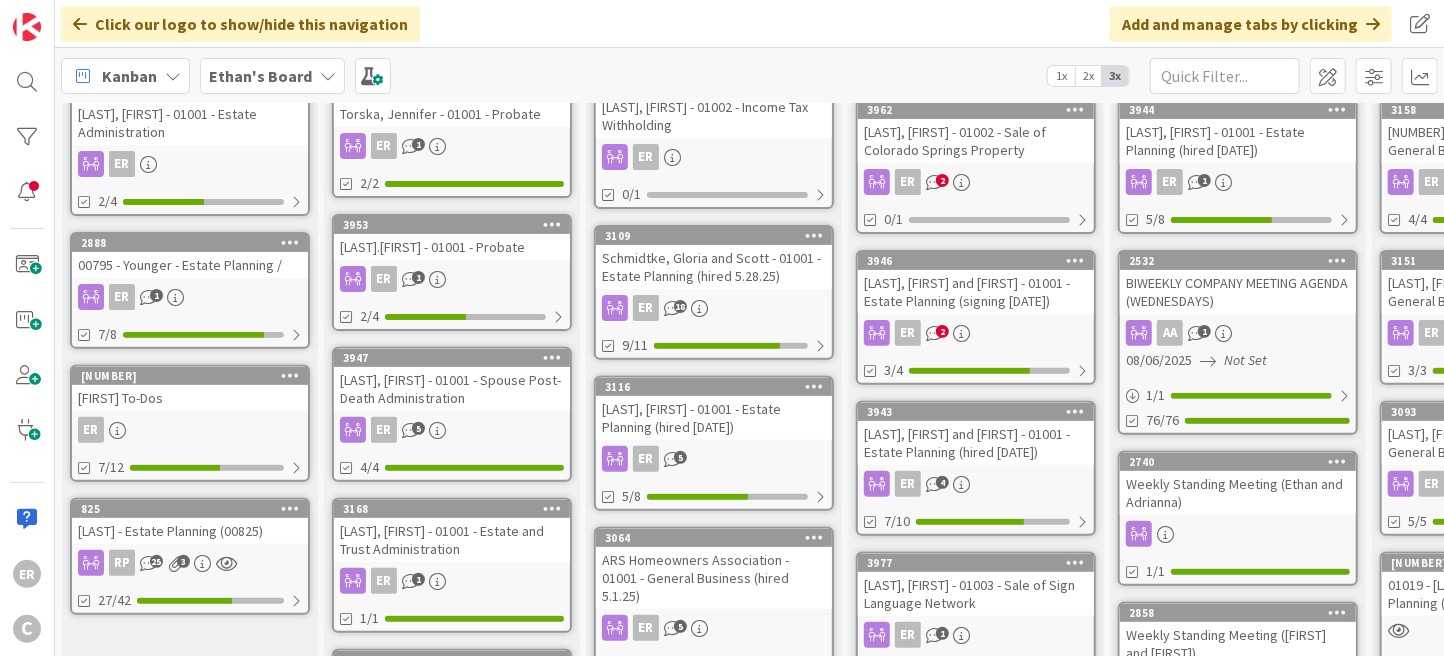 scroll, scrollTop: 268, scrollLeft: 0, axis: vertical 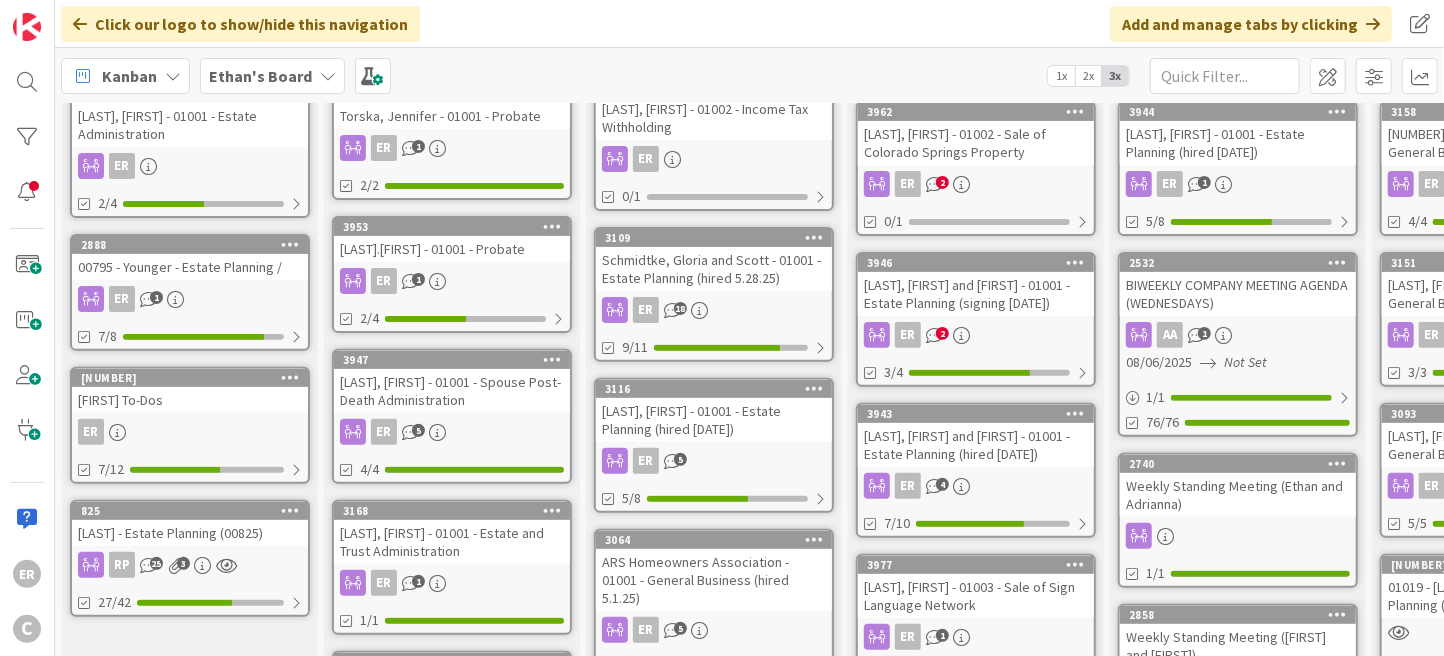 click on "[LAST], [FIRST] and [FIRST] - 01001 - Estate Planning (signing [DATE])" at bounding box center [976, 294] 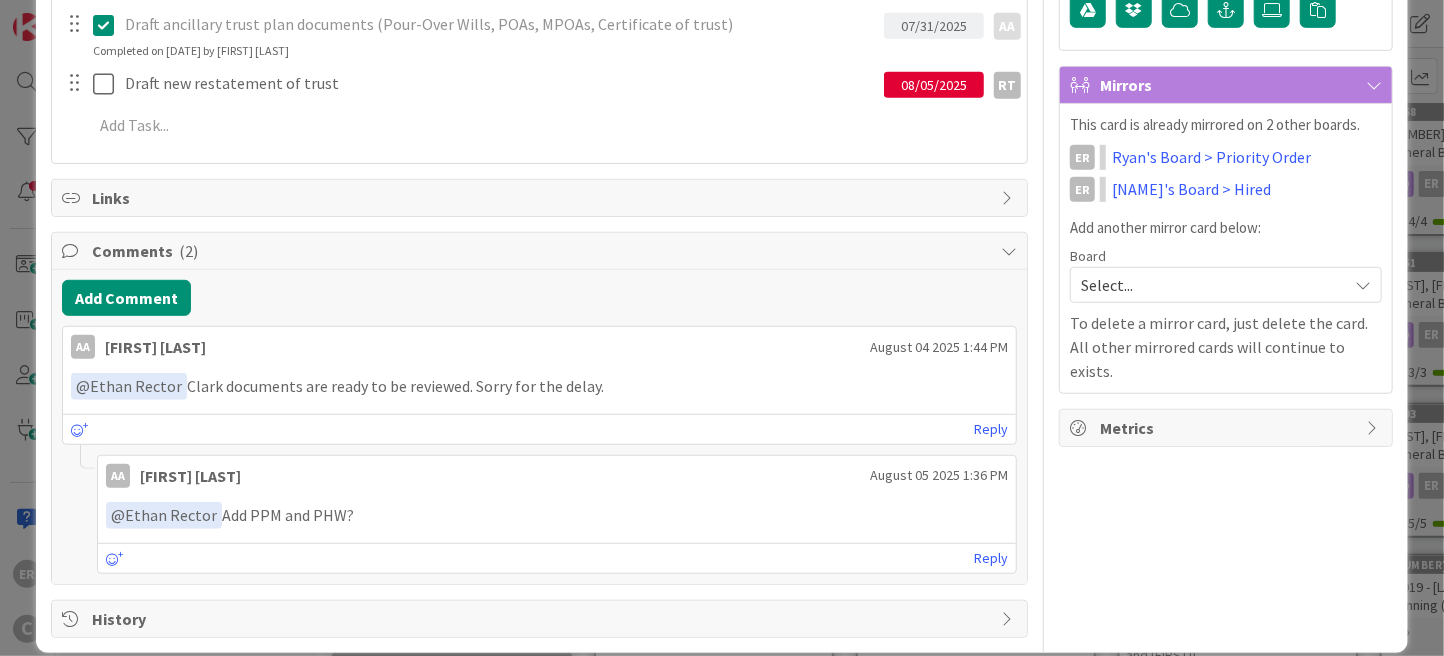 scroll, scrollTop: 567, scrollLeft: 0, axis: vertical 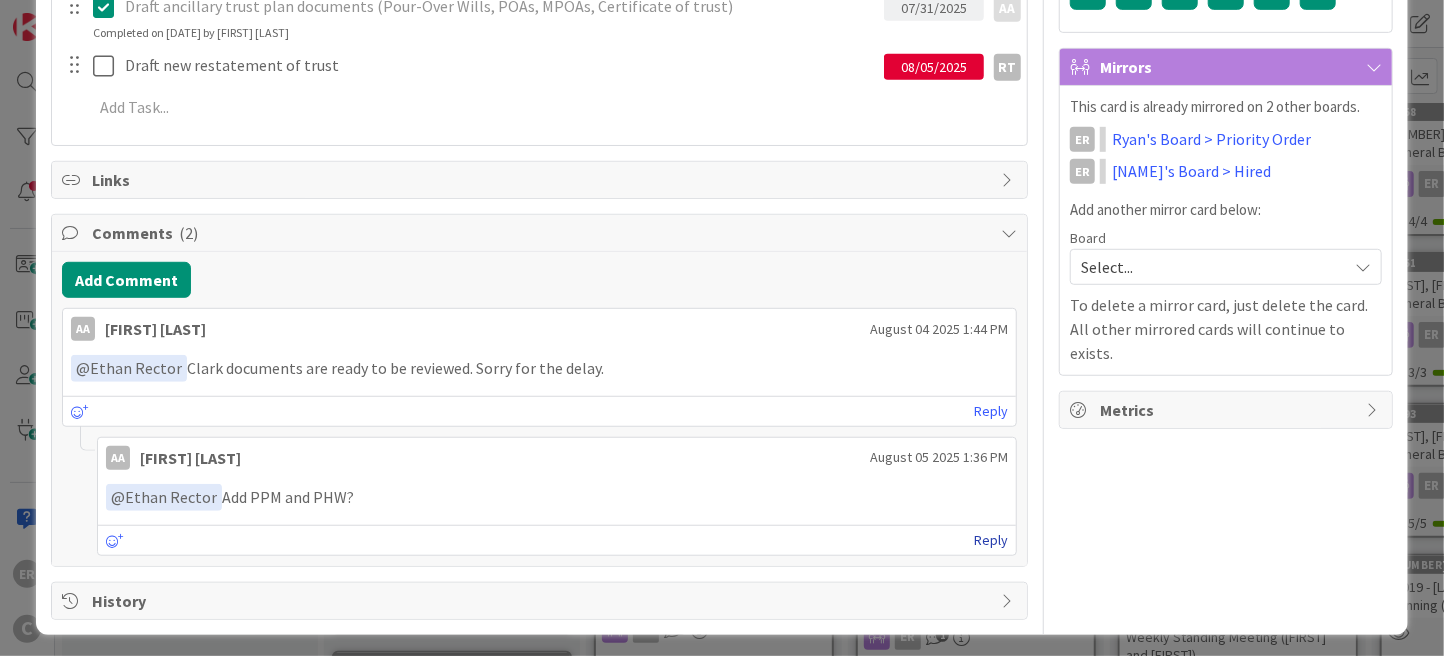 click on "Reply" at bounding box center (991, 540) 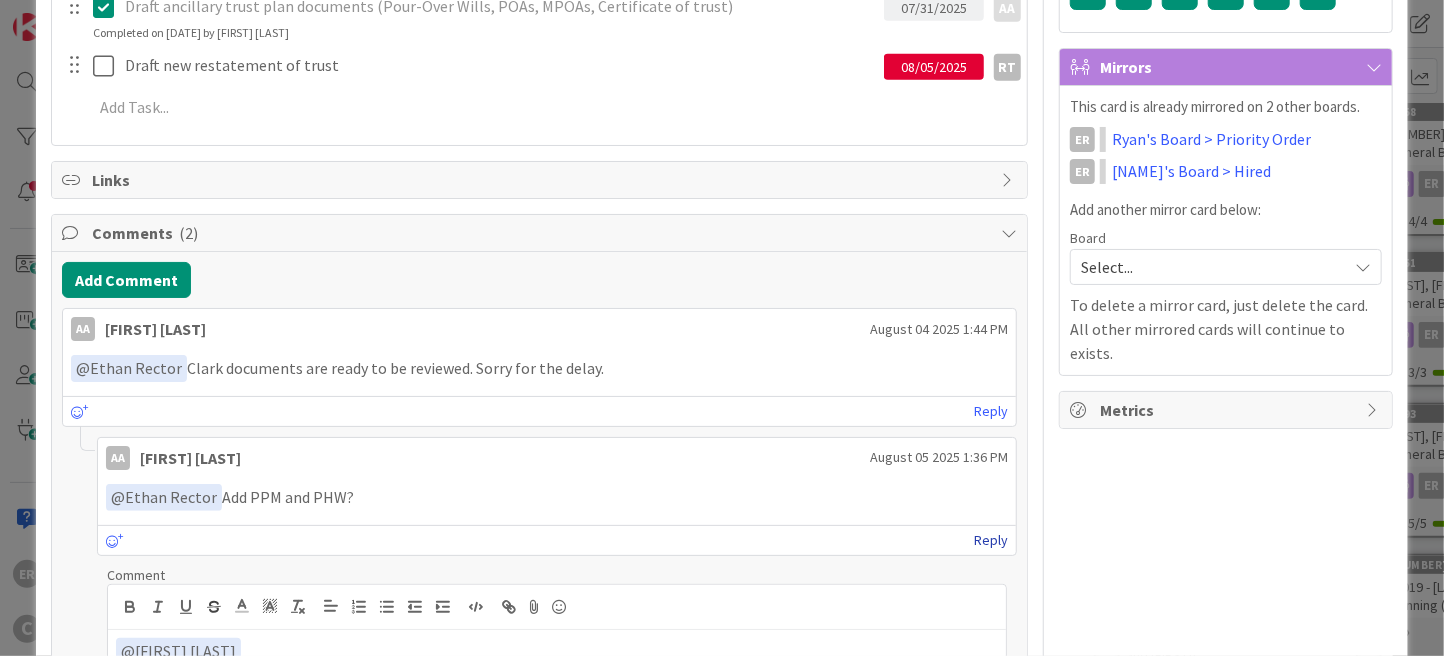 type 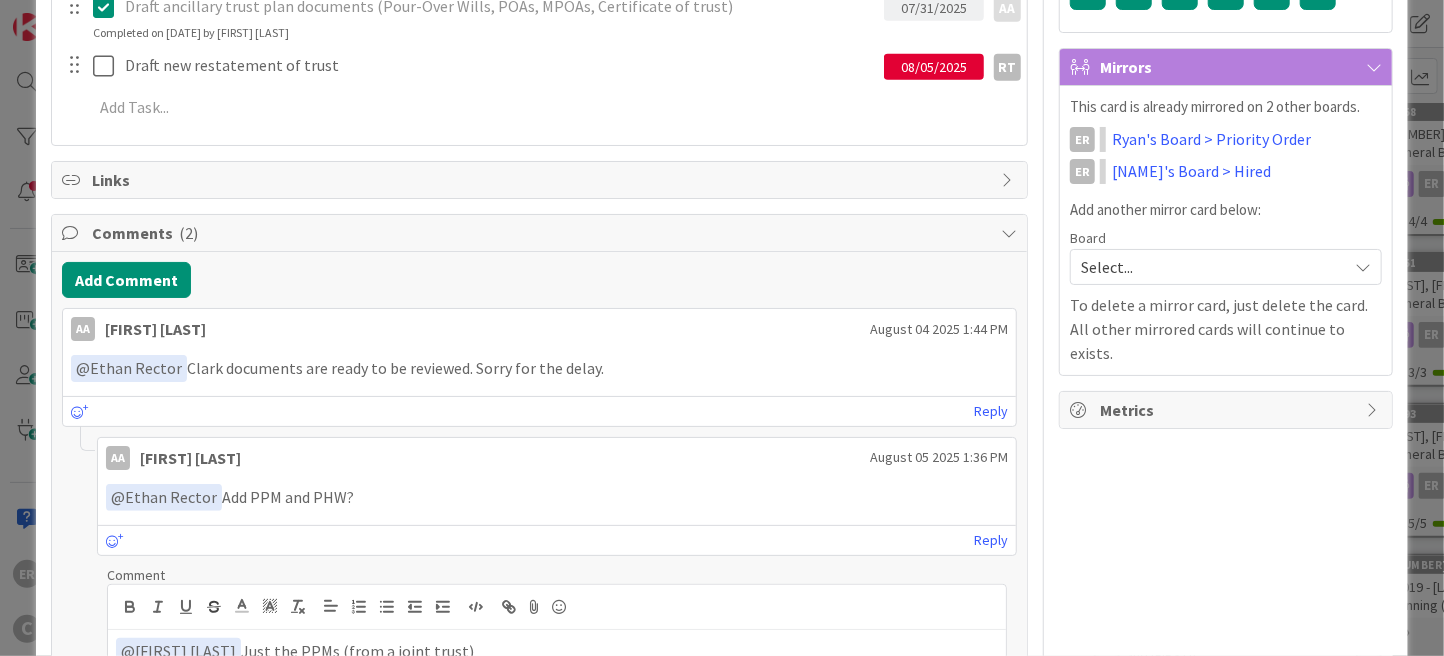 scroll, scrollTop: 766, scrollLeft: 0, axis: vertical 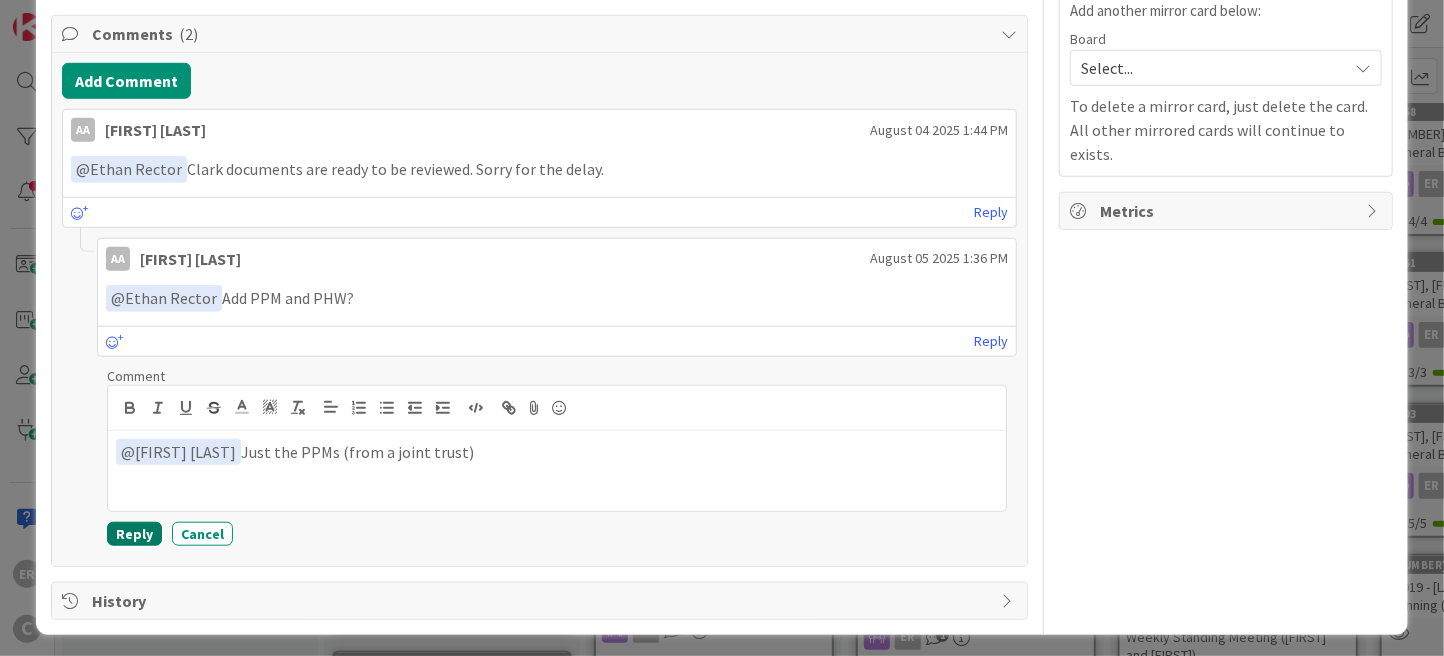 click on "Reply" at bounding box center (134, 534) 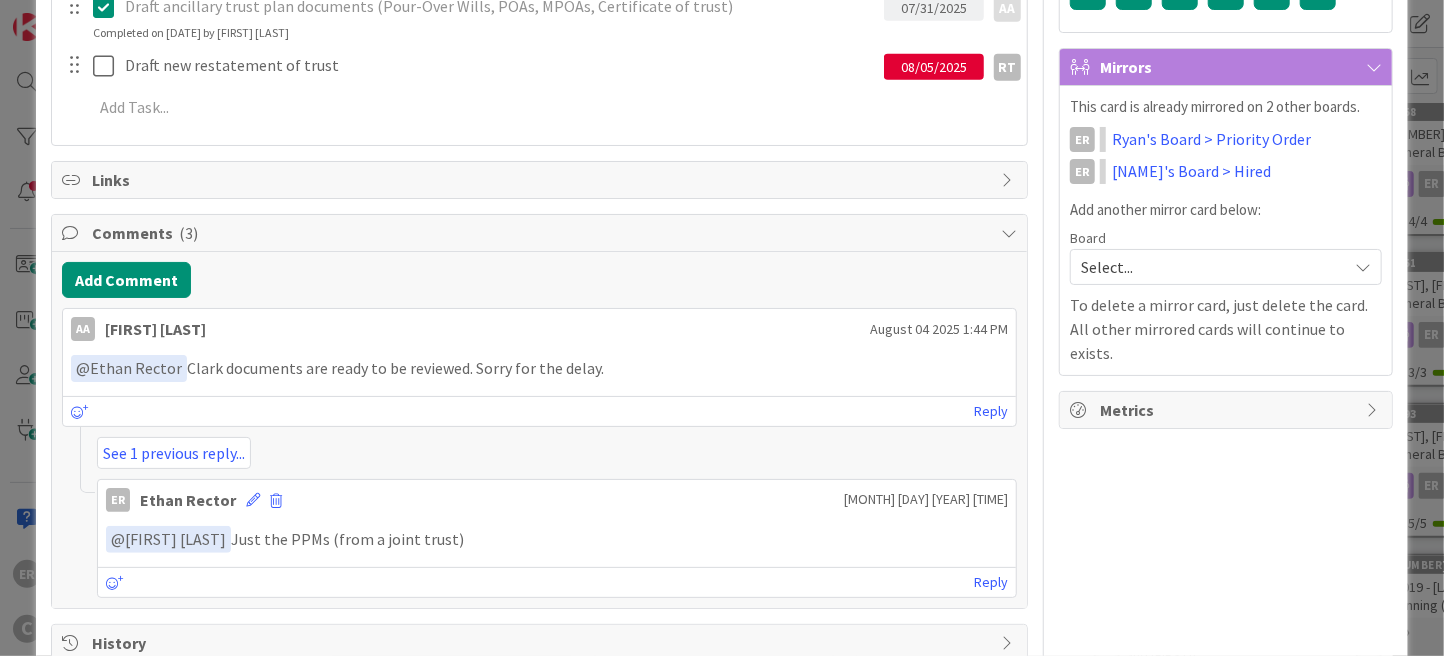 scroll, scrollTop: 609, scrollLeft: 0, axis: vertical 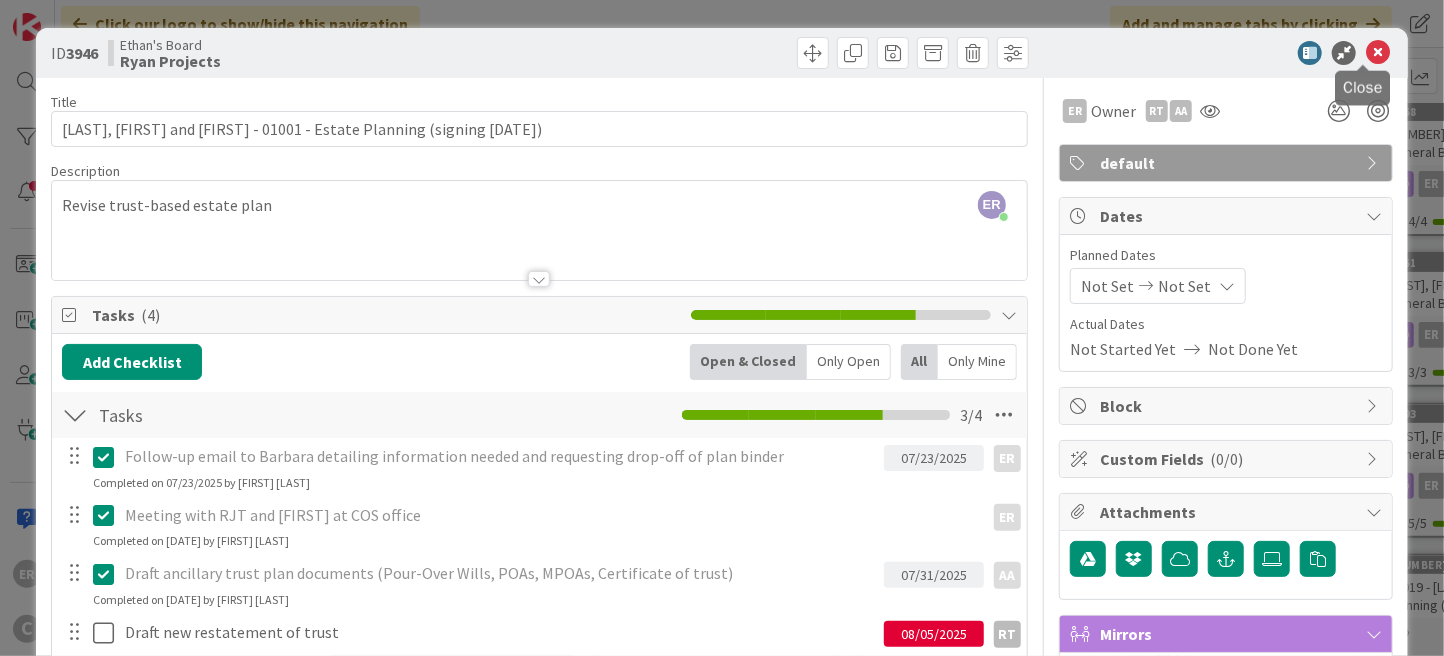 click at bounding box center [1378, 53] 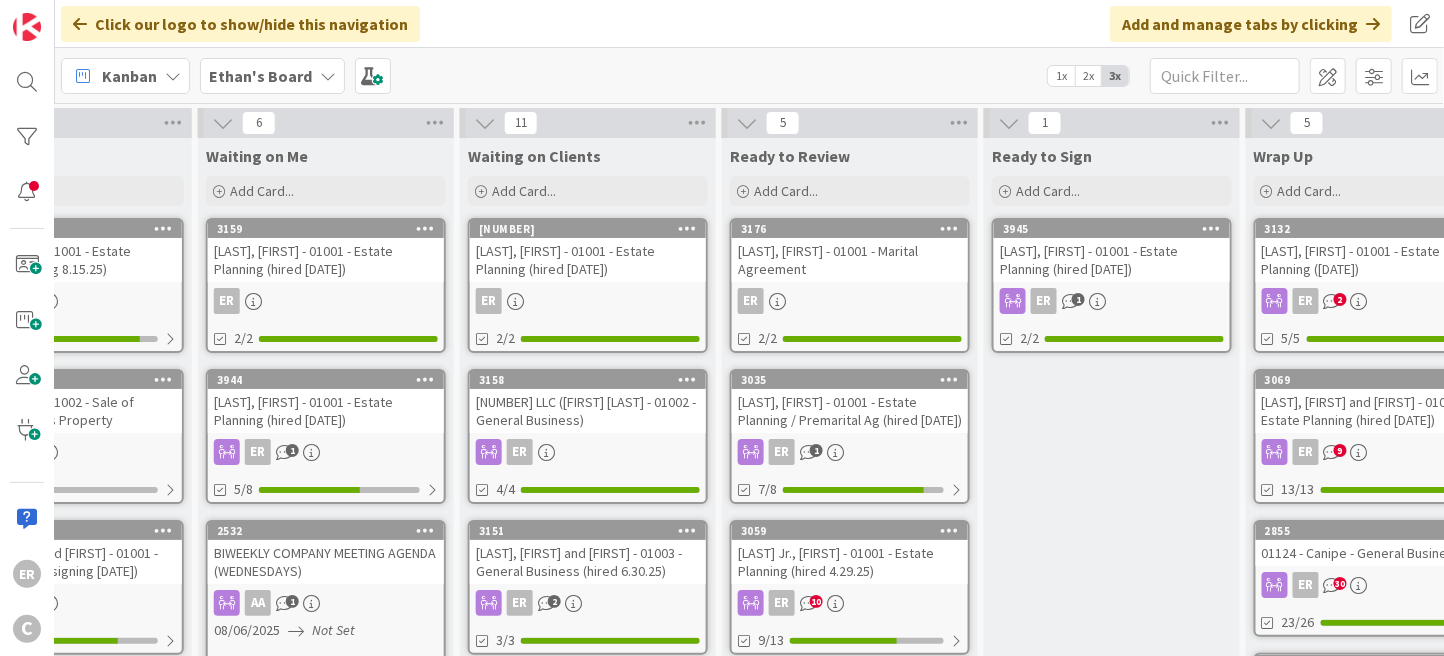 scroll, scrollTop: 0, scrollLeft: 924, axis: horizontal 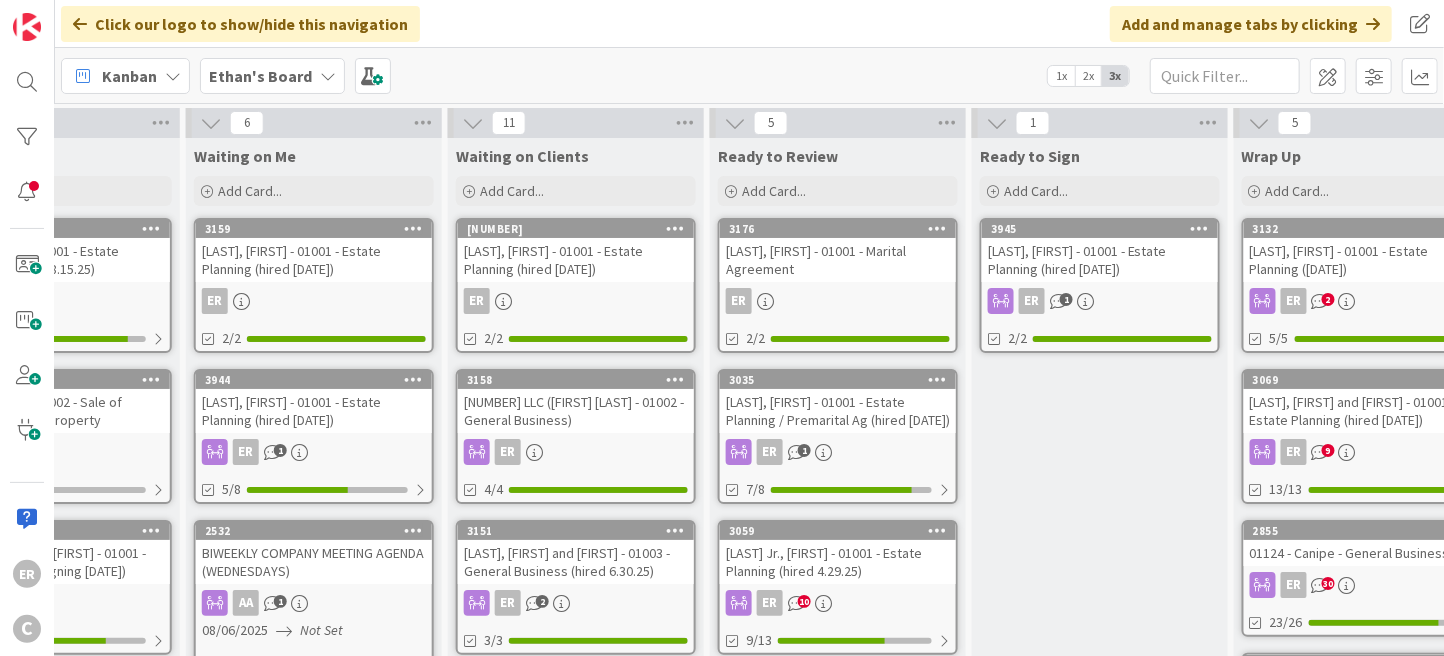 click on "[LAST] Jr., [FIRST] - 01001 - Estate Planning (hired 4.29.25)" at bounding box center [838, 562] 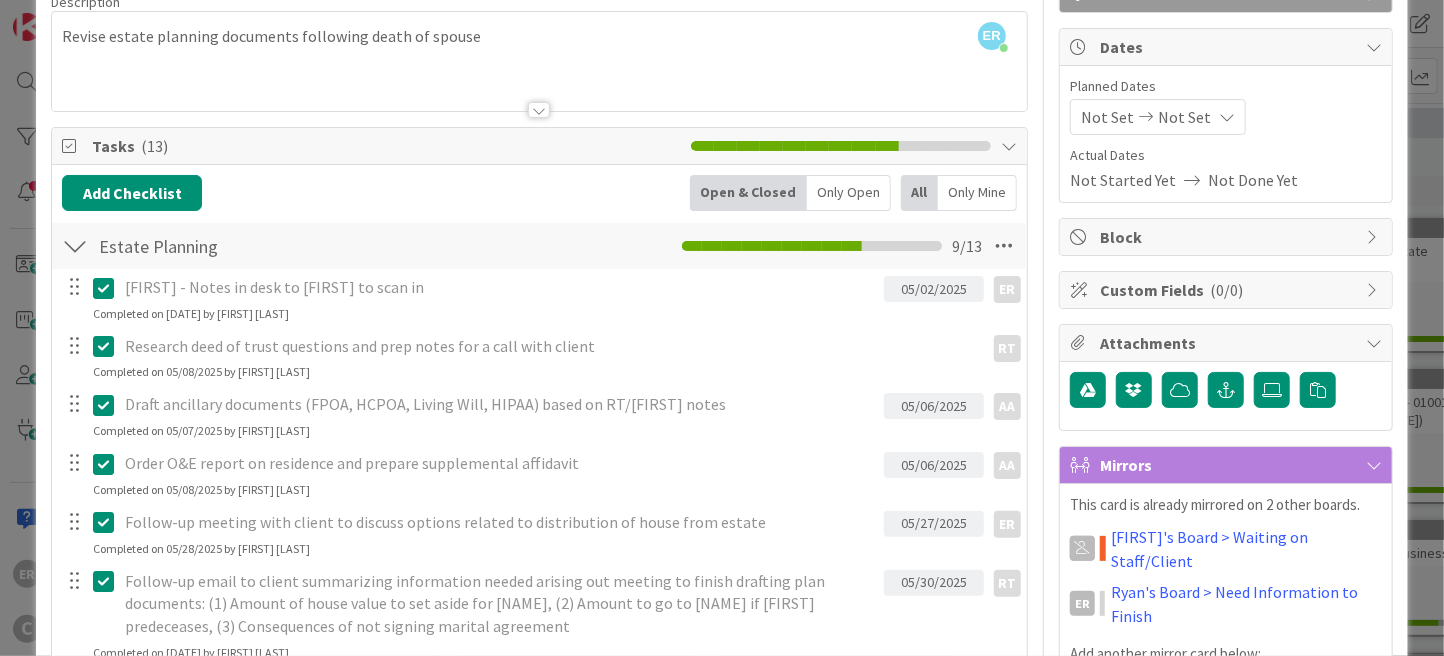scroll, scrollTop: 0, scrollLeft: 0, axis: both 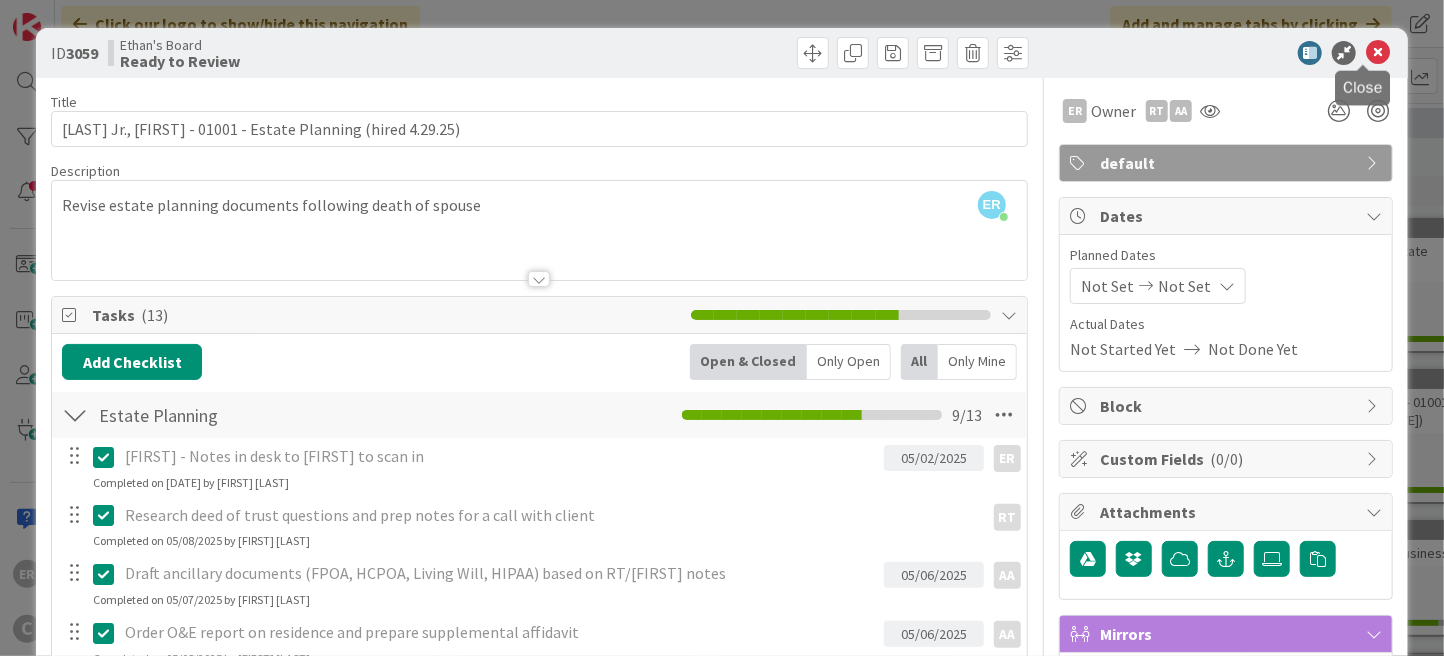 click at bounding box center [1378, 53] 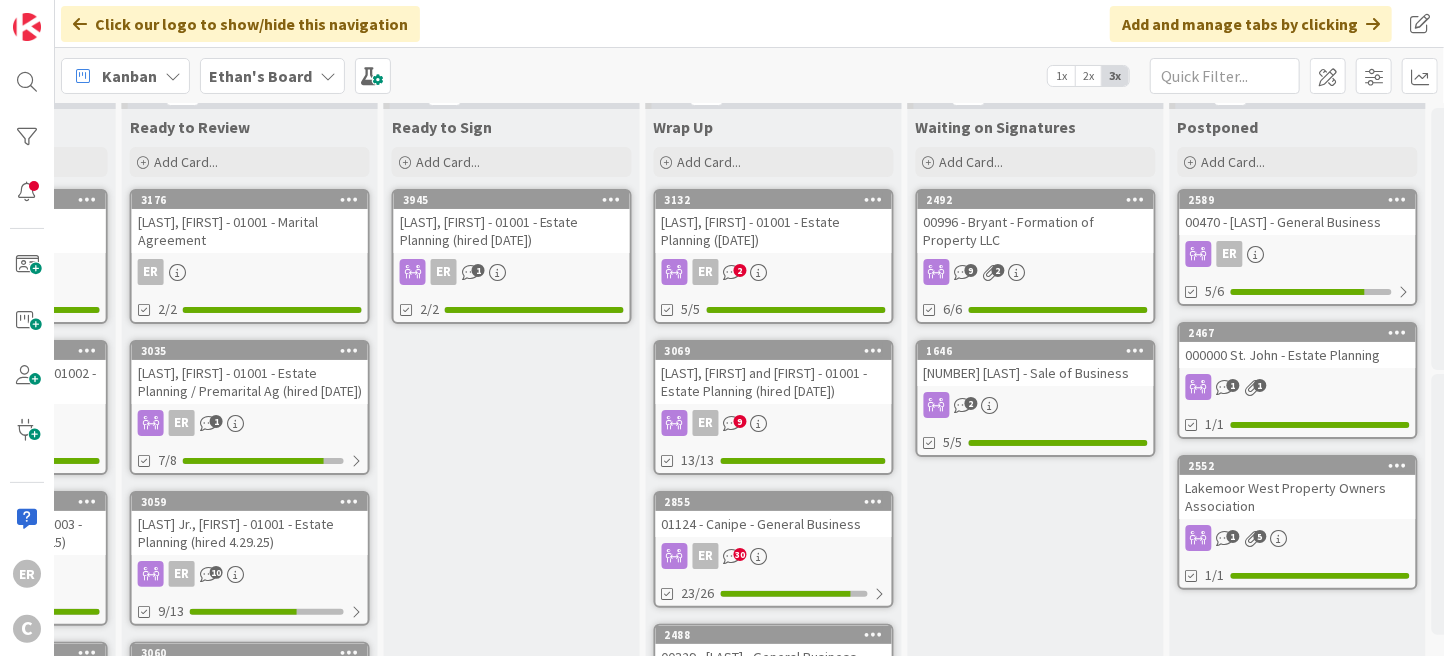 scroll, scrollTop: 29, scrollLeft: 1514, axis: both 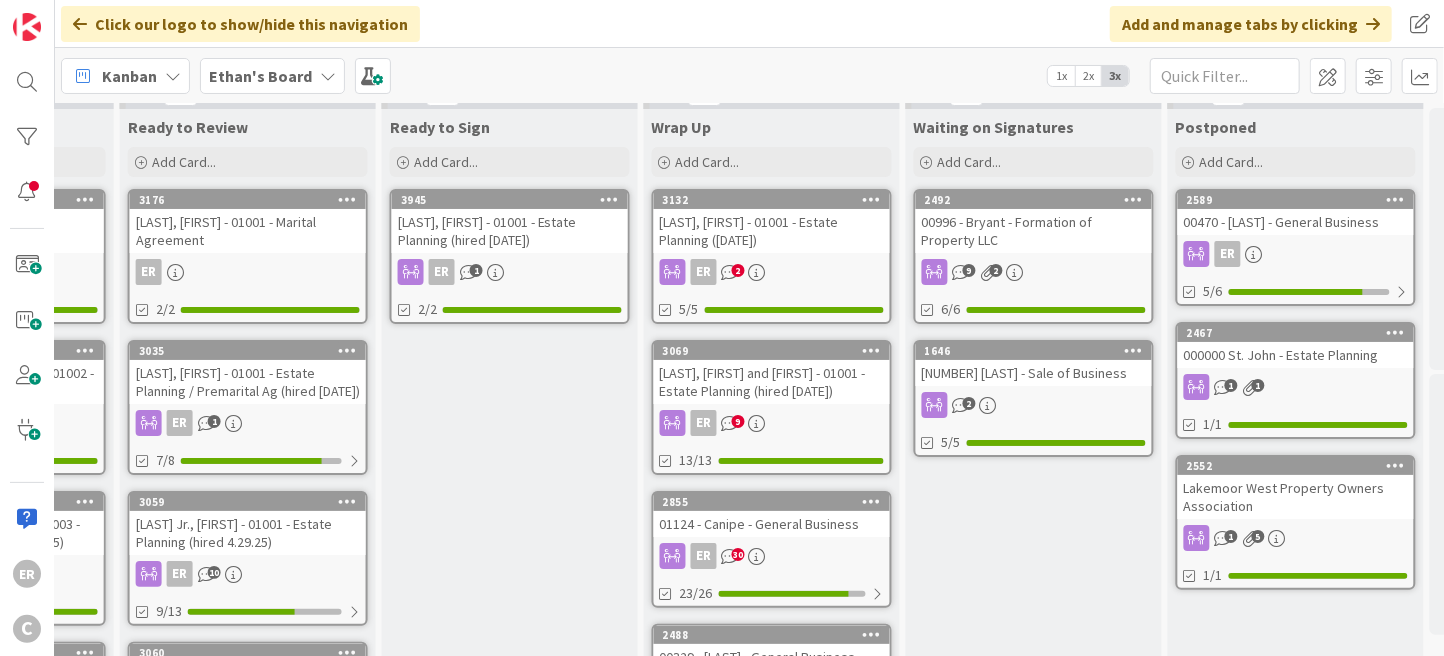 click on "ER 2" at bounding box center [772, 272] 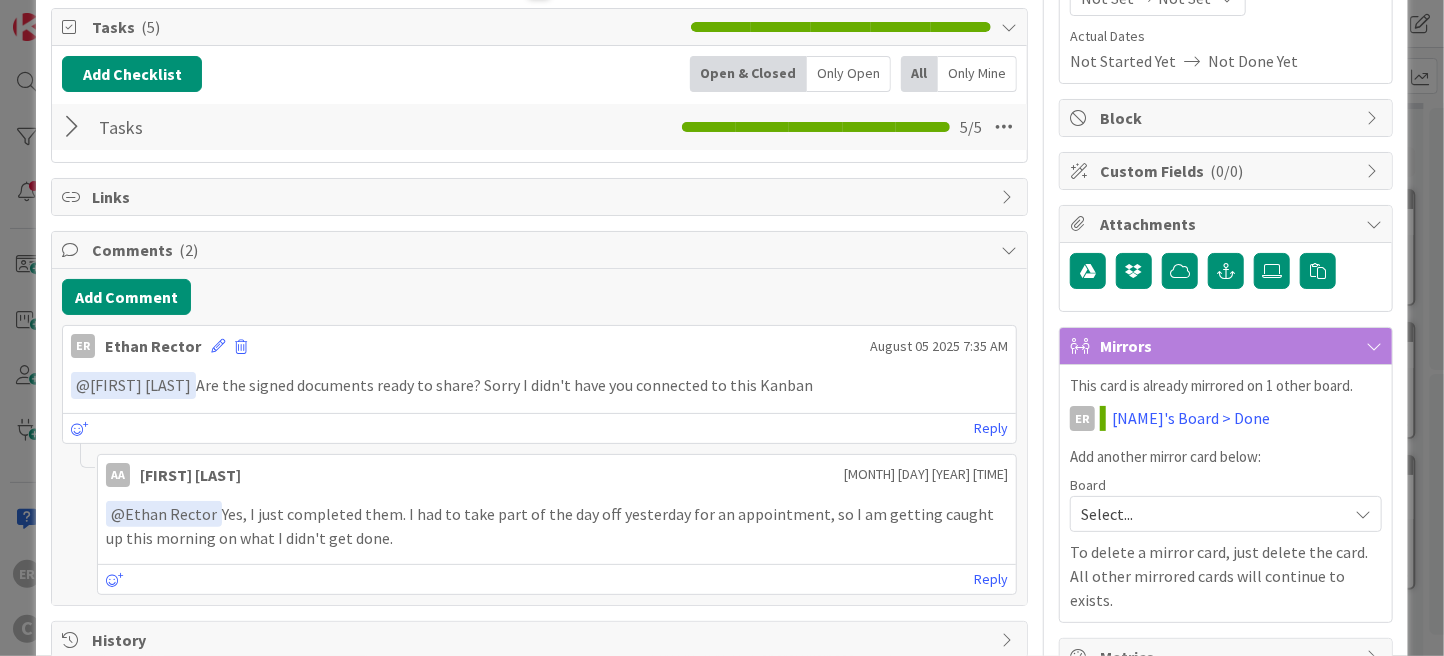 scroll, scrollTop: 0, scrollLeft: 0, axis: both 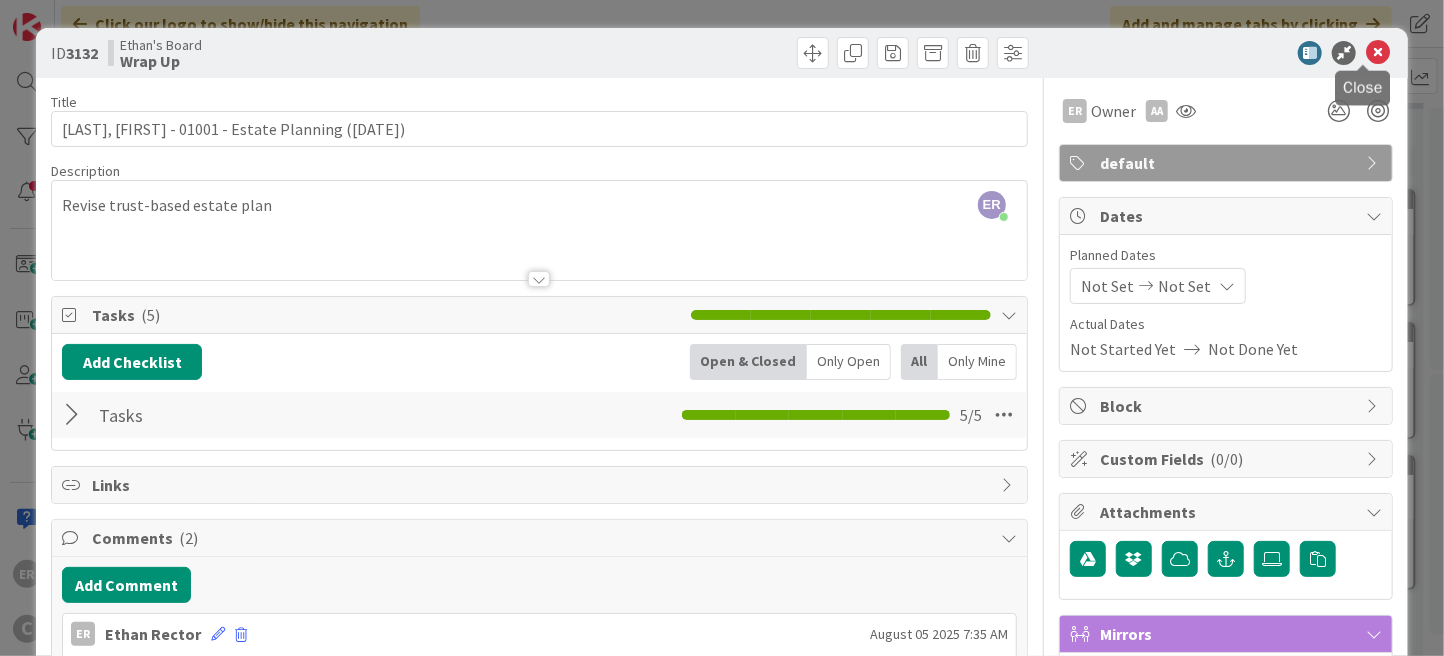 click at bounding box center [1378, 53] 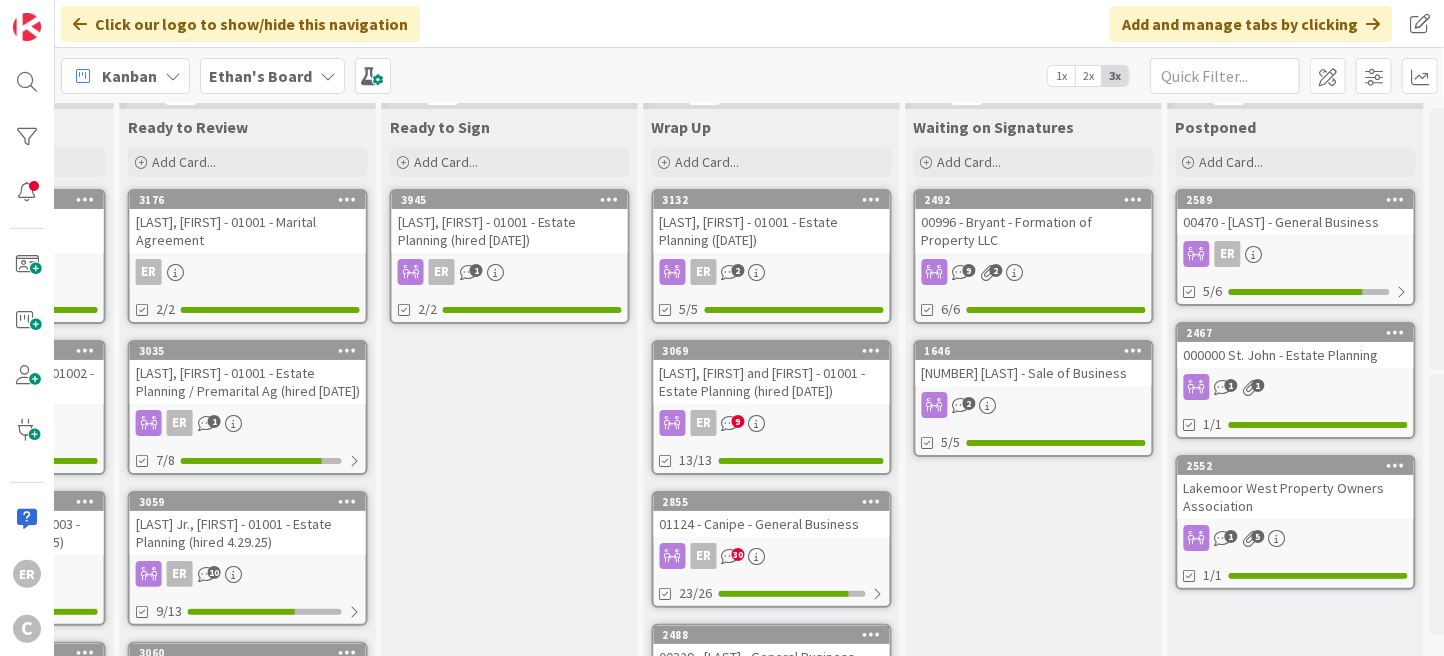 click on "[LAST], [FIRST] and [FIRST] - 01001 - Estate Planning (hired [DATE])" at bounding box center (772, 382) 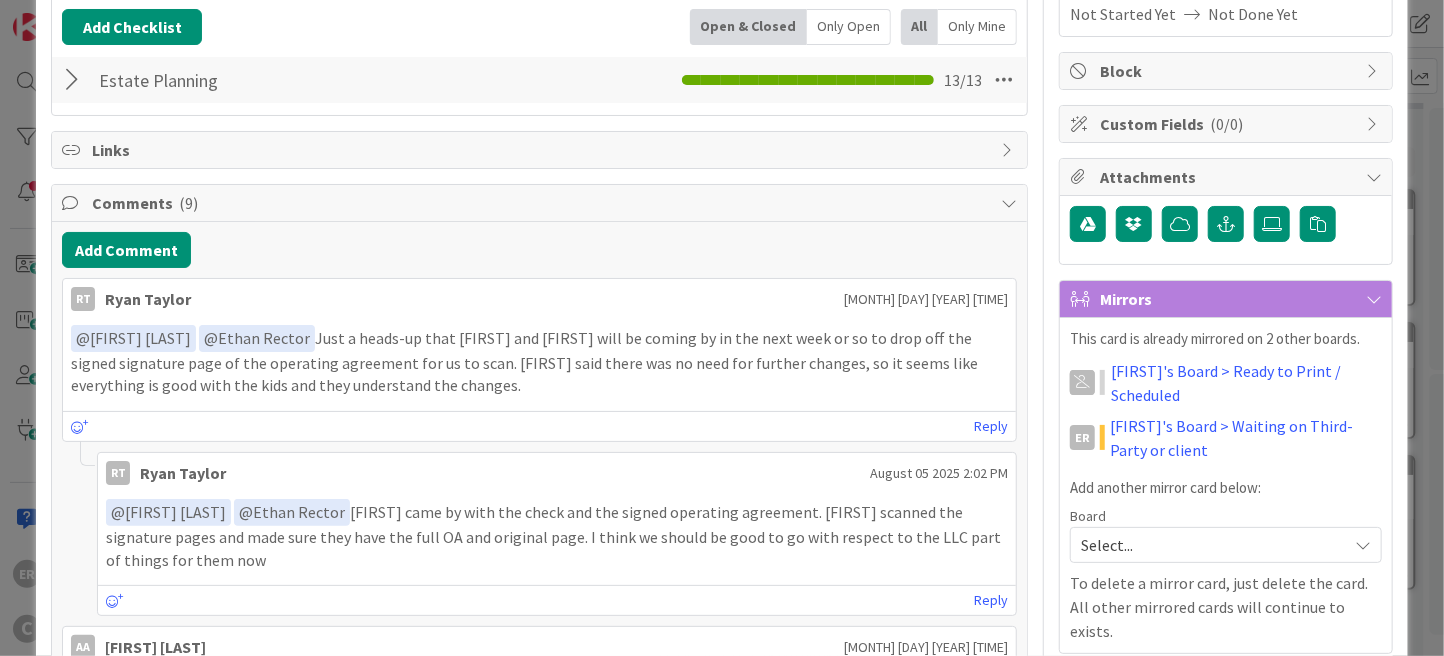scroll, scrollTop: 0, scrollLeft: 0, axis: both 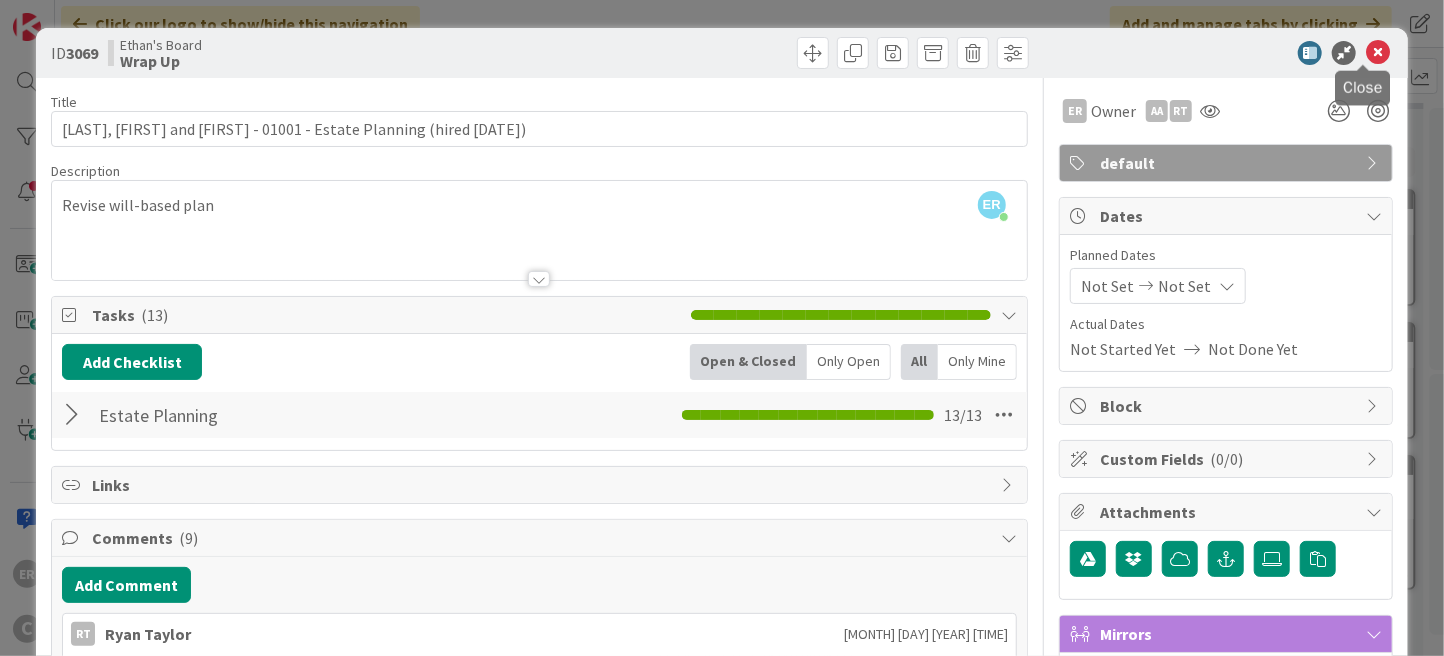 click at bounding box center [1378, 53] 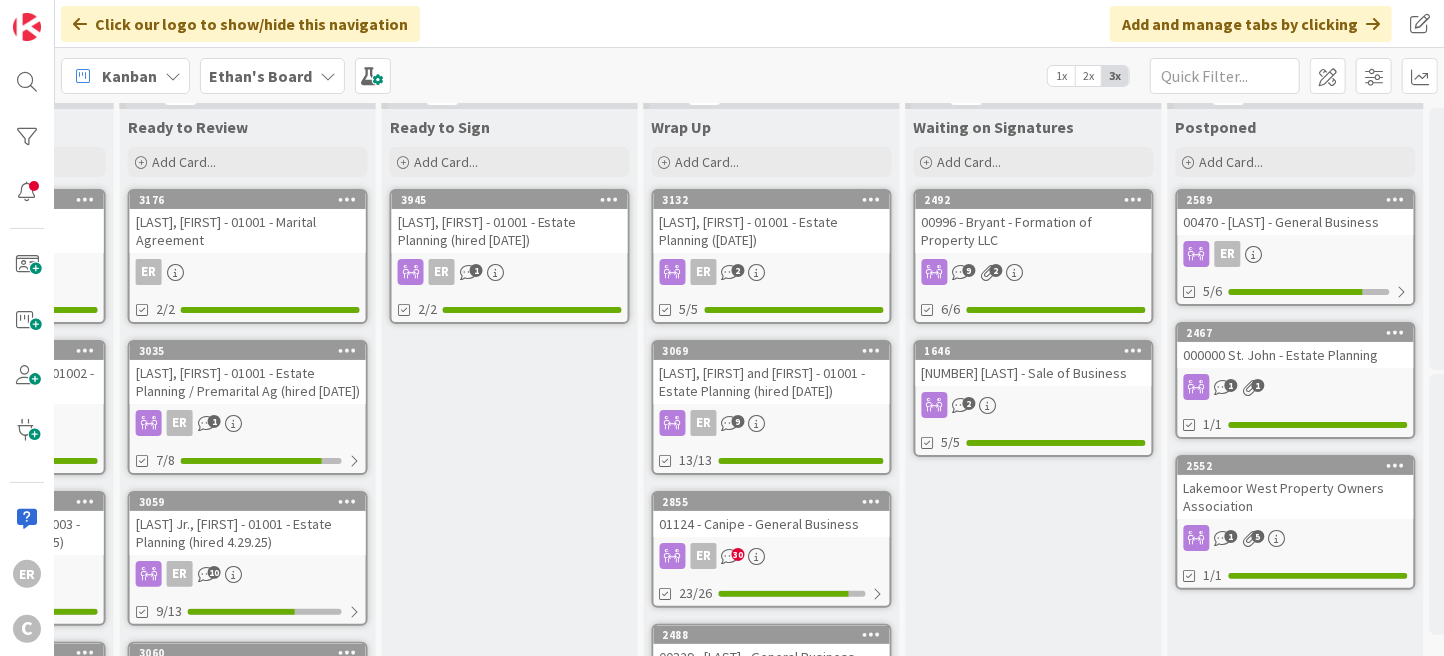 click on "[NUMBER] [NUMBER] - Canipe - General Business ER 30 23/26" at bounding box center [772, 549] 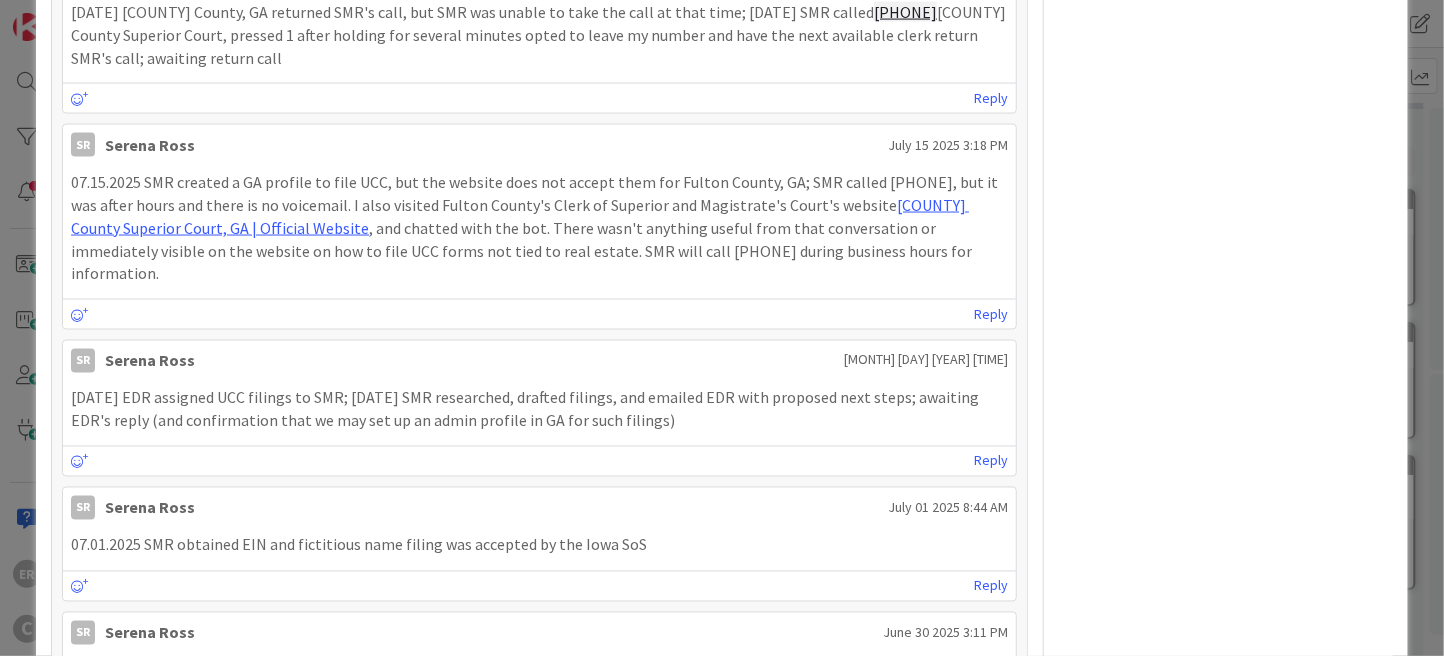 scroll, scrollTop: 0, scrollLeft: 0, axis: both 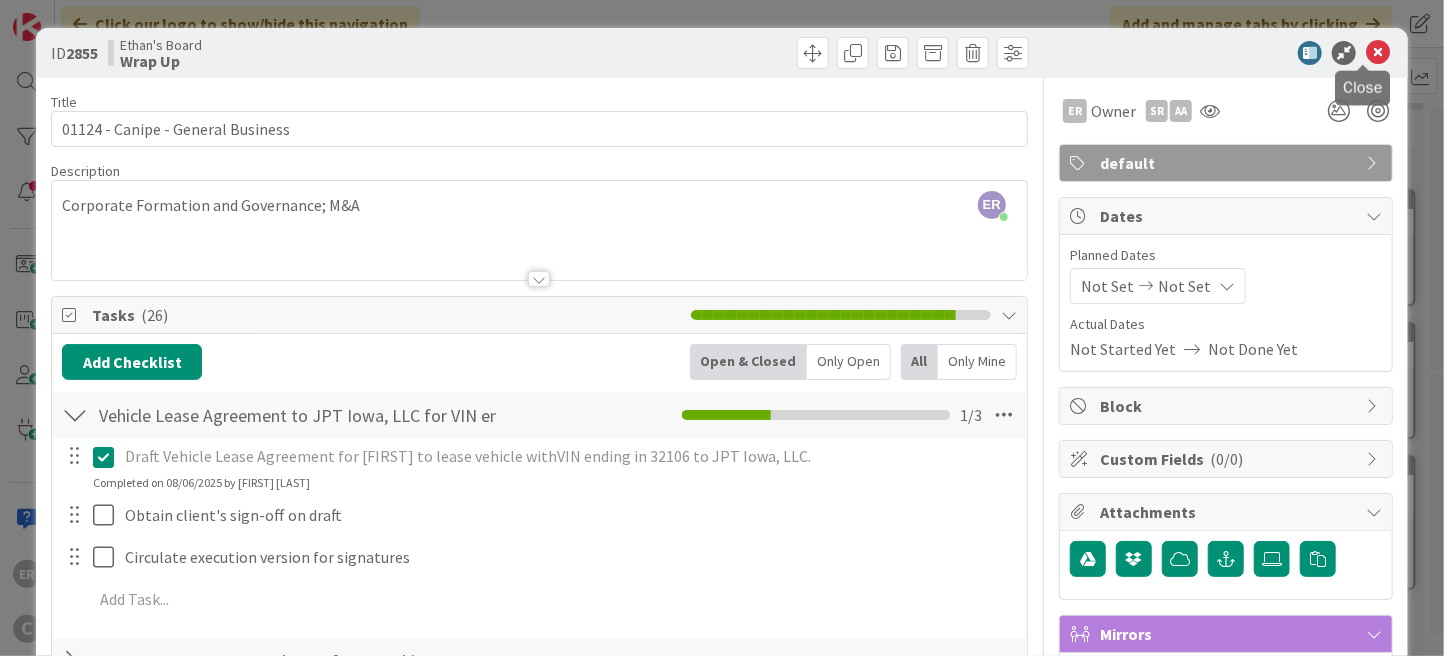 click at bounding box center [1378, 53] 